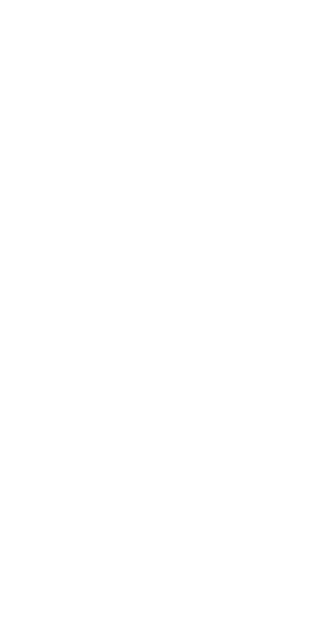 scroll, scrollTop: 0, scrollLeft: 0, axis: both 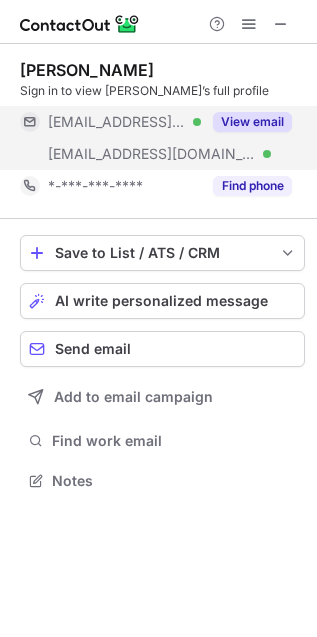 click on "***@timbertownusa.com" at bounding box center (117, 122) 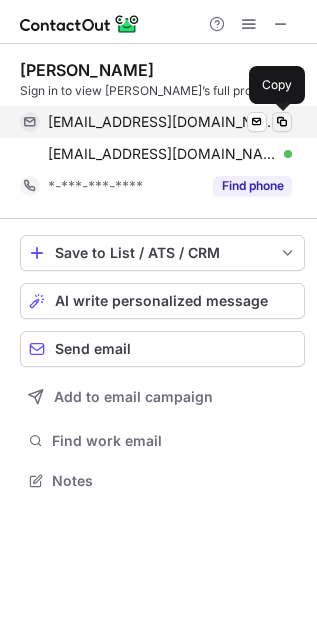 click at bounding box center [282, 122] 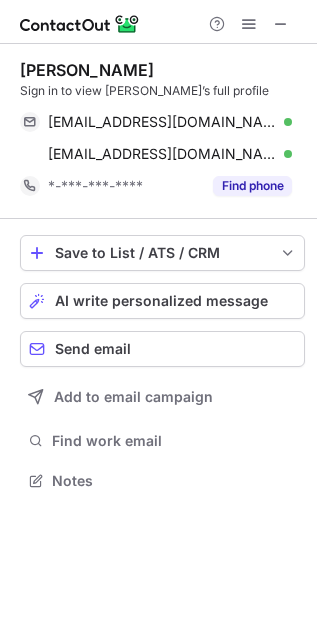 click on "Steve Anthony" at bounding box center (87, 70) 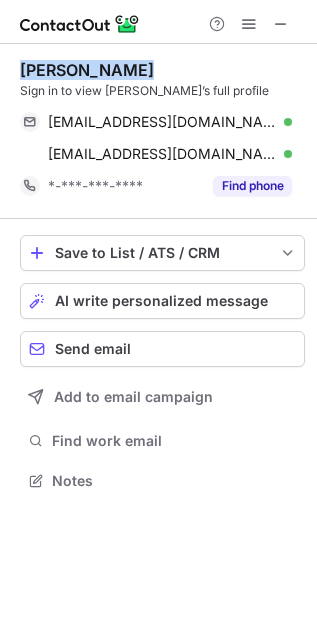 drag, startPoint x: 101, startPoint y: 69, endPoint x: 18, endPoint y: 66, distance: 83.0542 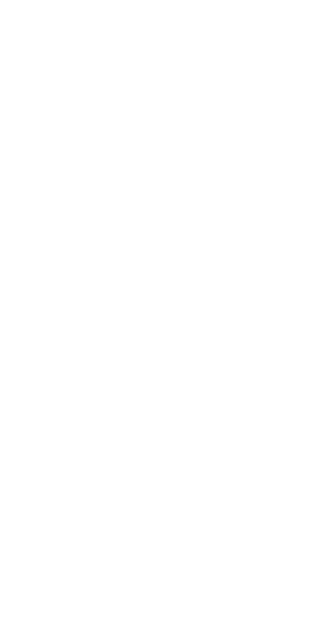 scroll, scrollTop: 0, scrollLeft: 0, axis: both 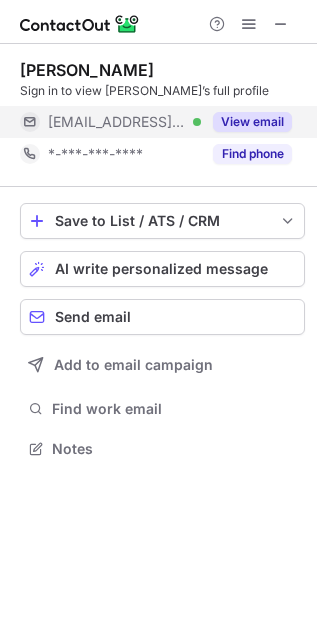 click on "***@crestgrp.com" at bounding box center [117, 122] 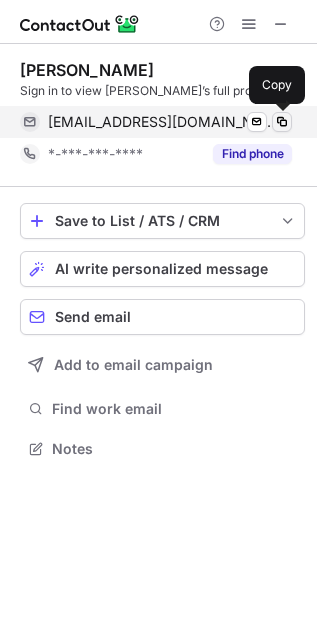 click at bounding box center [282, 122] 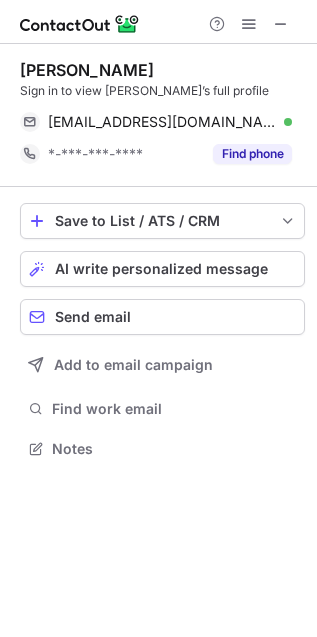 click on "Bob Wilson" at bounding box center [87, 70] 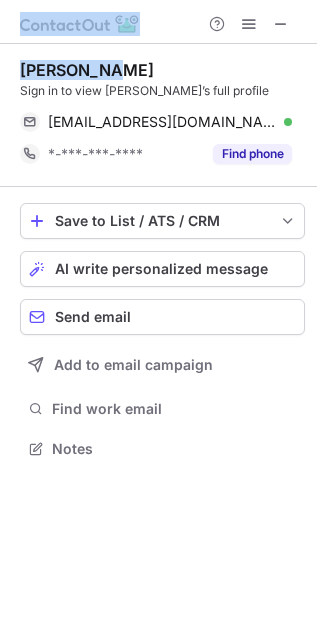 drag, startPoint x: 90, startPoint y: 67, endPoint x: -16, endPoint y: 56, distance: 106.56923 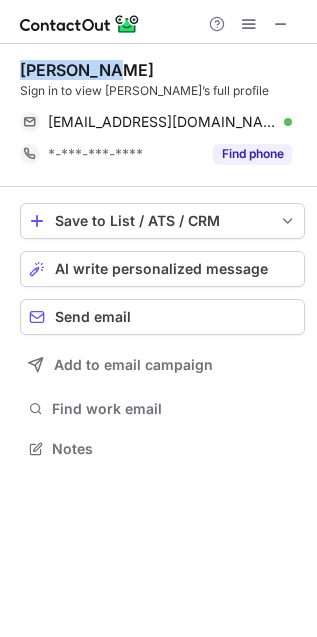 drag, startPoint x: 77, startPoint y: 68, endPoint x: 33, endPoint y: 72, distance: 44.181442 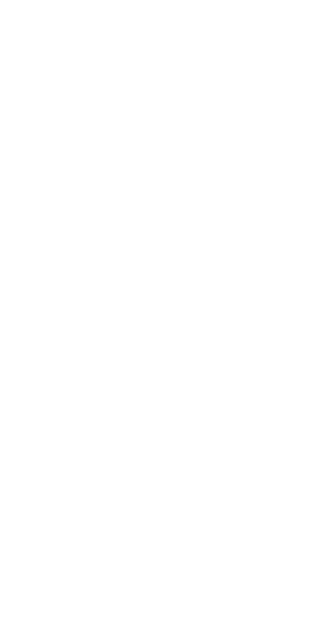 scroll, scrollTop: 0, scrollLeft: 0, axis: both 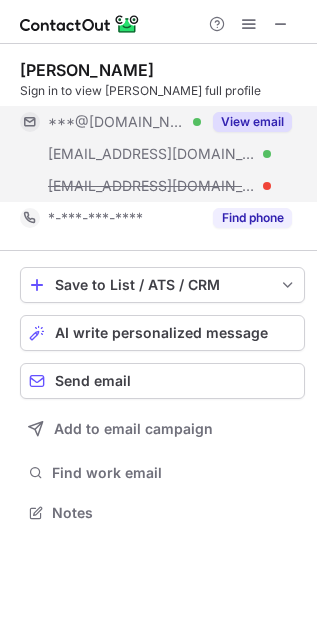 click on "***@hotmail.com" at bounding box center (117, 122) 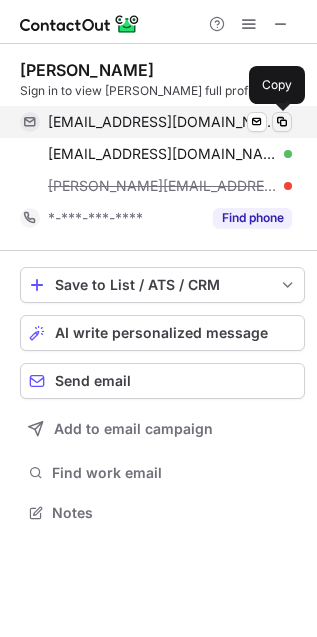 click at bounding box center [282, 122] 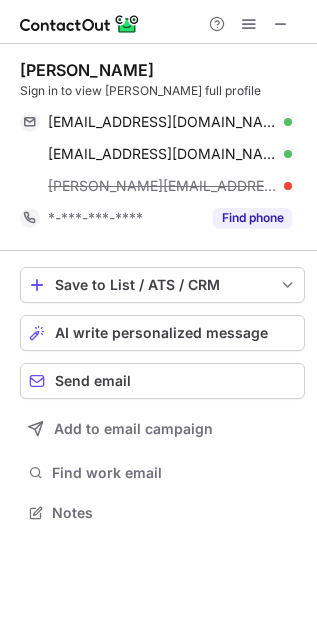 click on "Ryan Cook" at bounding box center [87, 70] 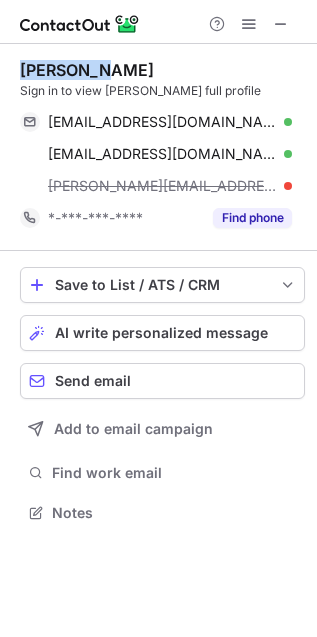 drag, startPoint x: 61, startPoint y: 66, endPoint x: 38, endPoint y: 68, distance: 23.086792 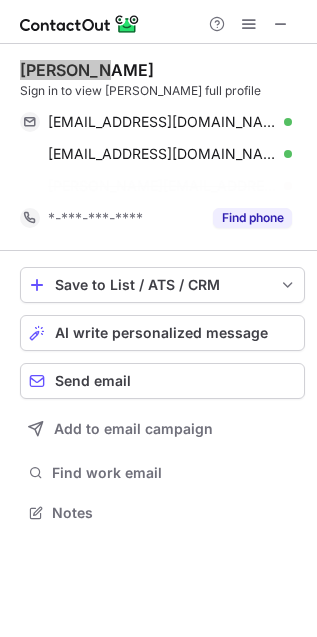 scroll, scrollTop: 467, scrollLeft: 317, axis: both 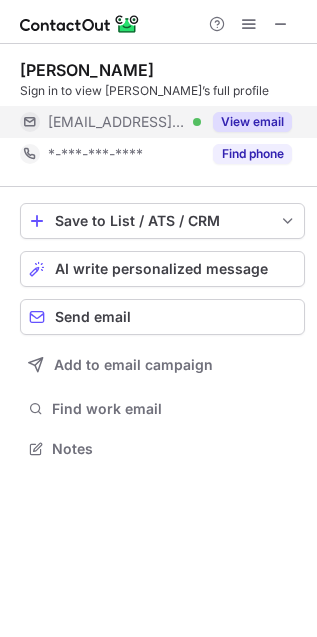 click on "[EMAIL_ADDRESS][DOMAIN_NAME] Verified" at bounding box center [110, 122] 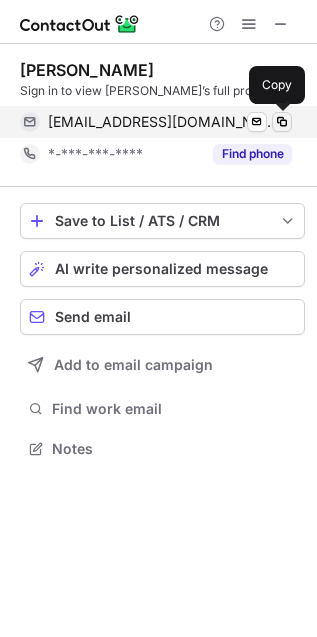 click at bounding box center [282, 122] 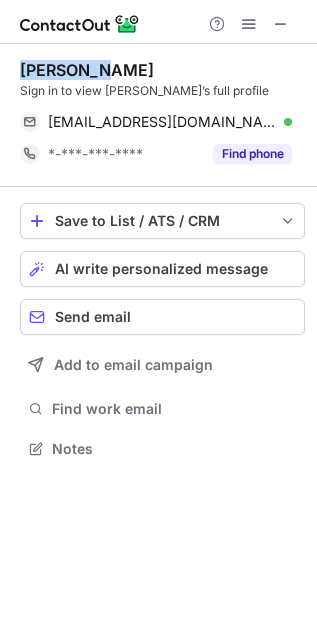 drag, startPoint x: 92, startPoint y: 63, endPoint x: 22, endPoint y: 66, distance: 70.064255 